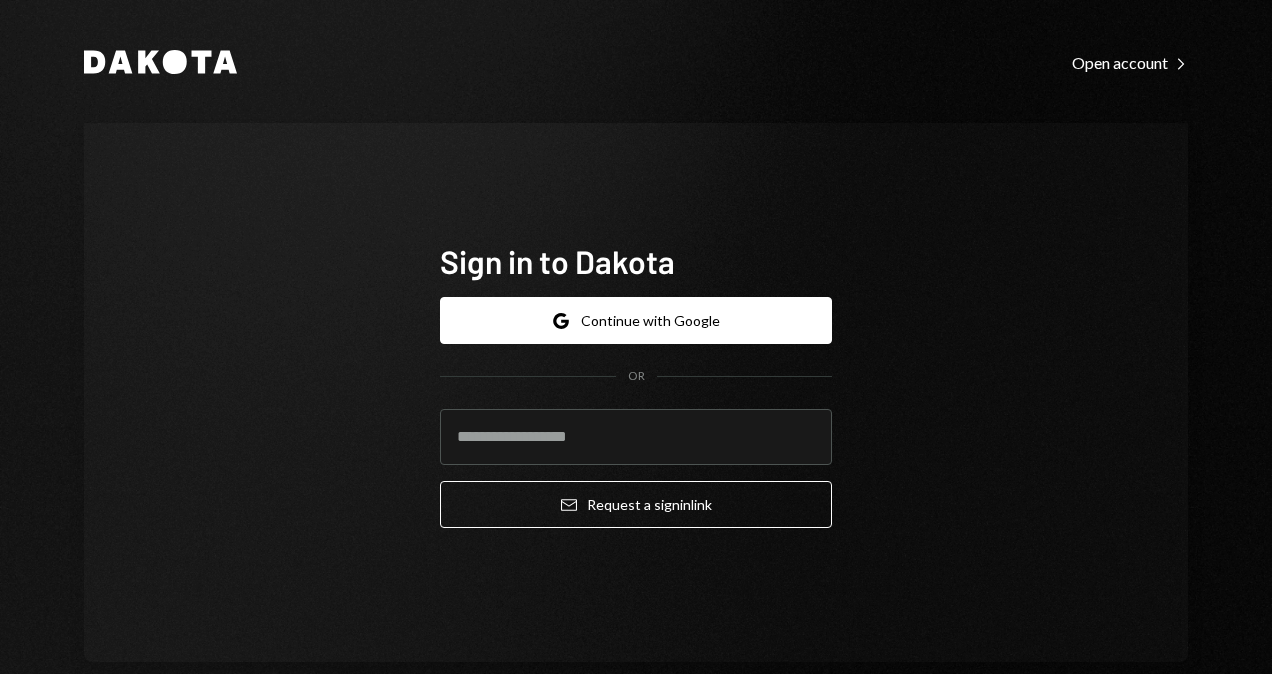 scroll, scrollTop: 0, scrollLeft: 0, axis: both 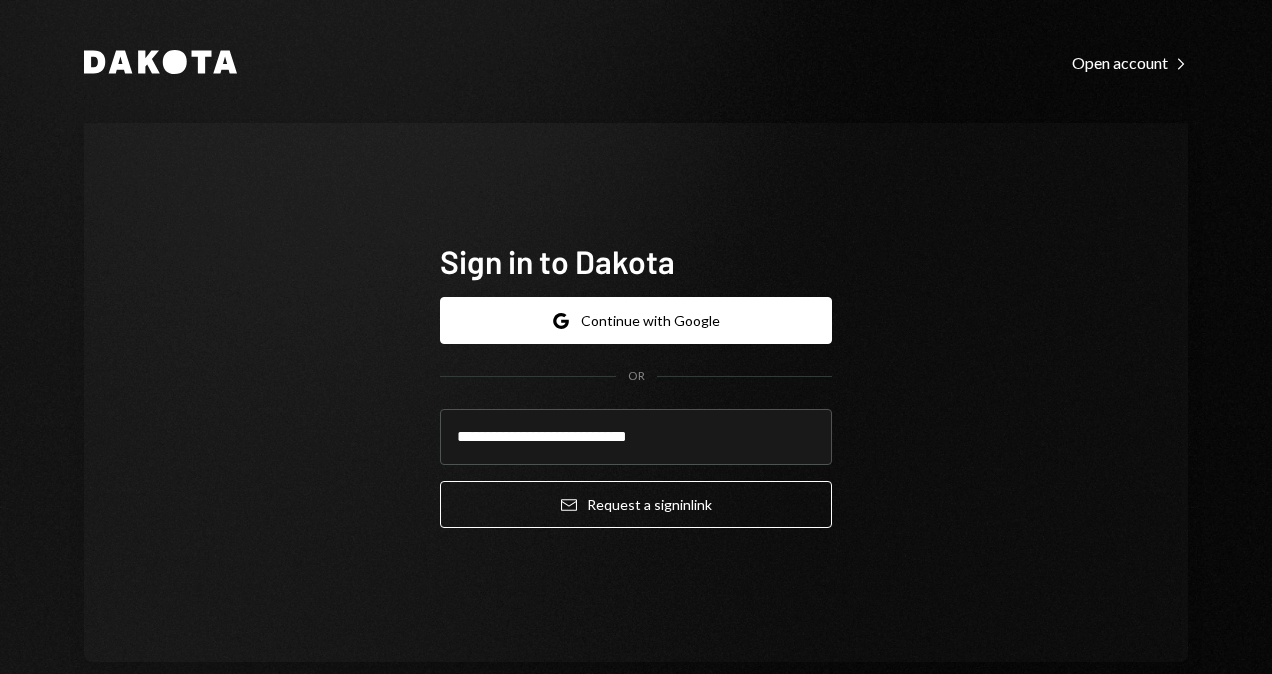 click on "Email Request a sign  in  link" at bounding box center [636, 504] 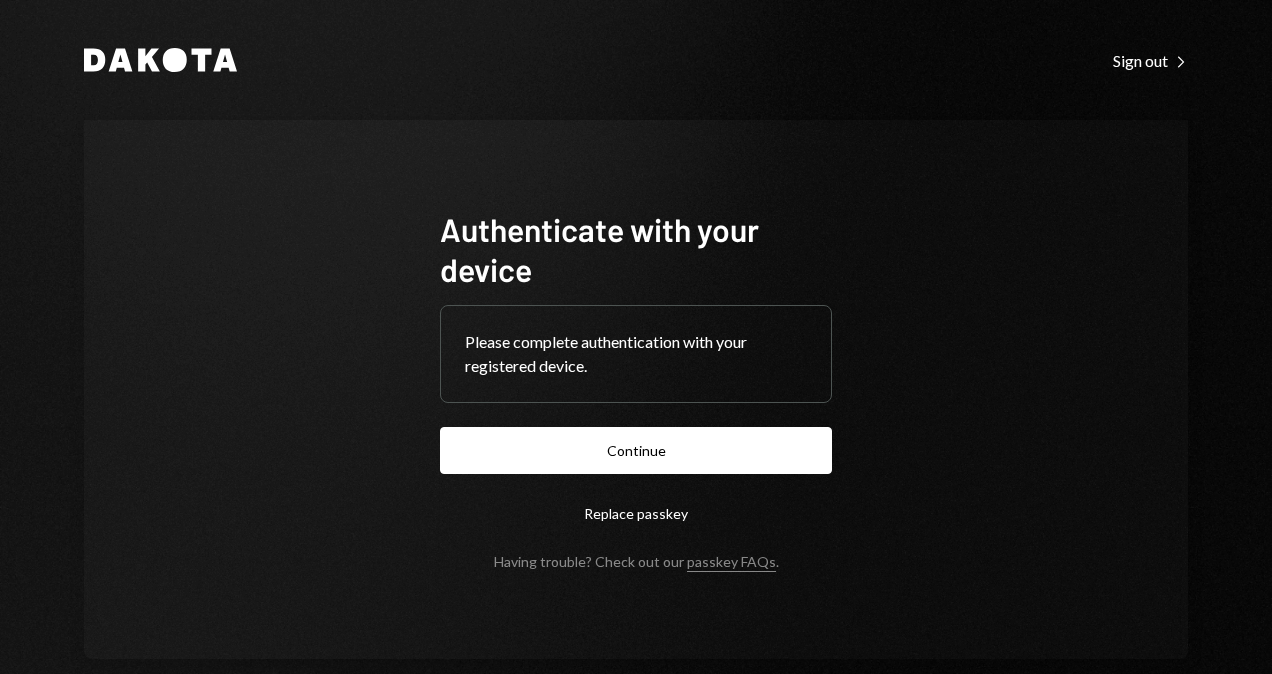 scroll, scrollTop: 0, scrollLeft: 0, axis: both 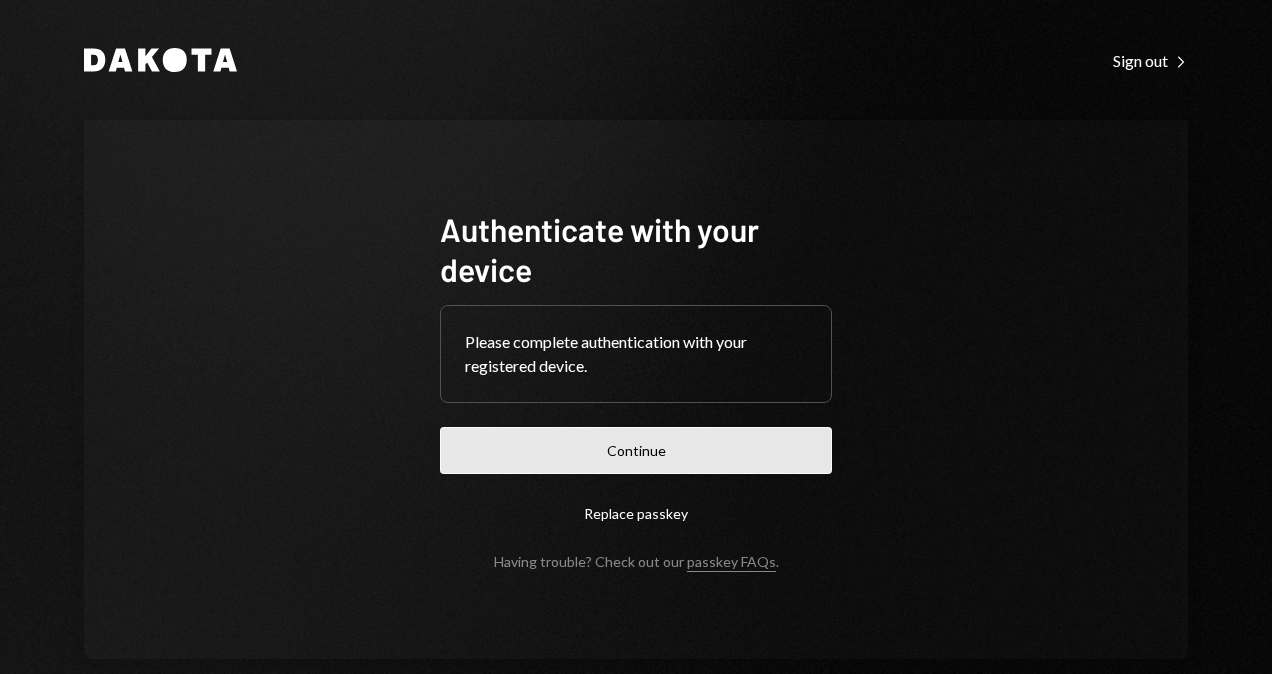 click on "Continue" at bounding box center (636, 450) 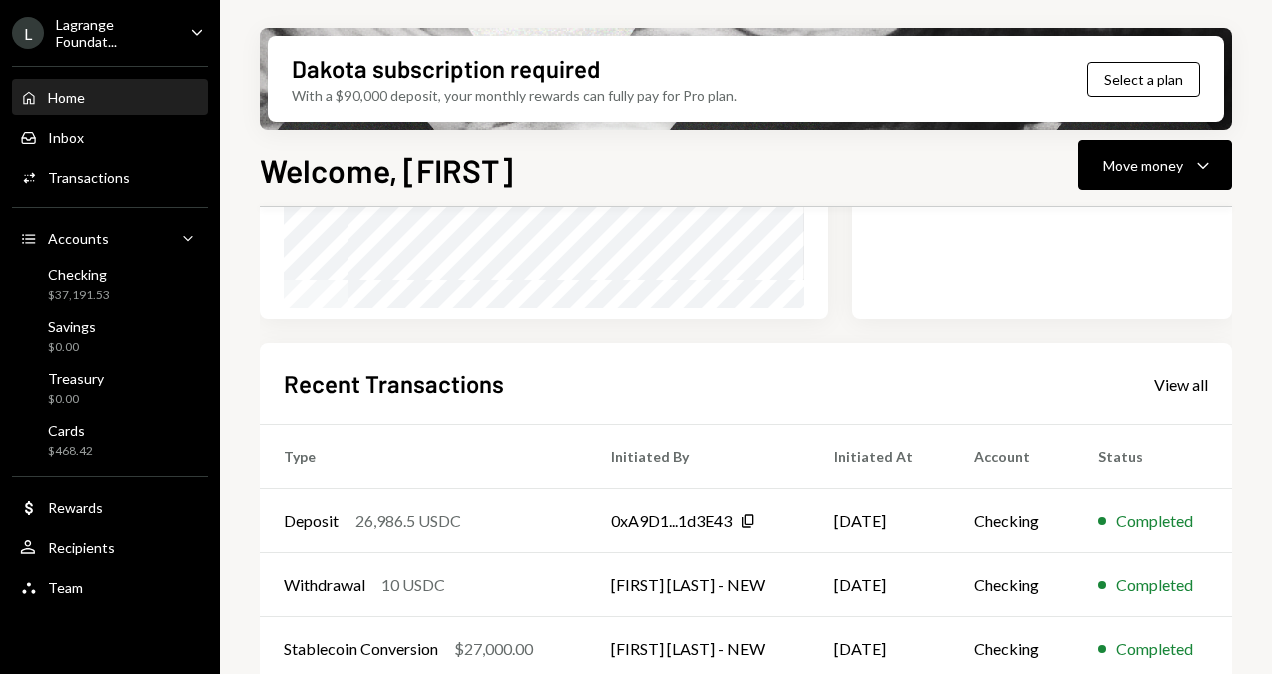 scroll, scrollTop: 531, scrollLeft: 0, axis: vertical 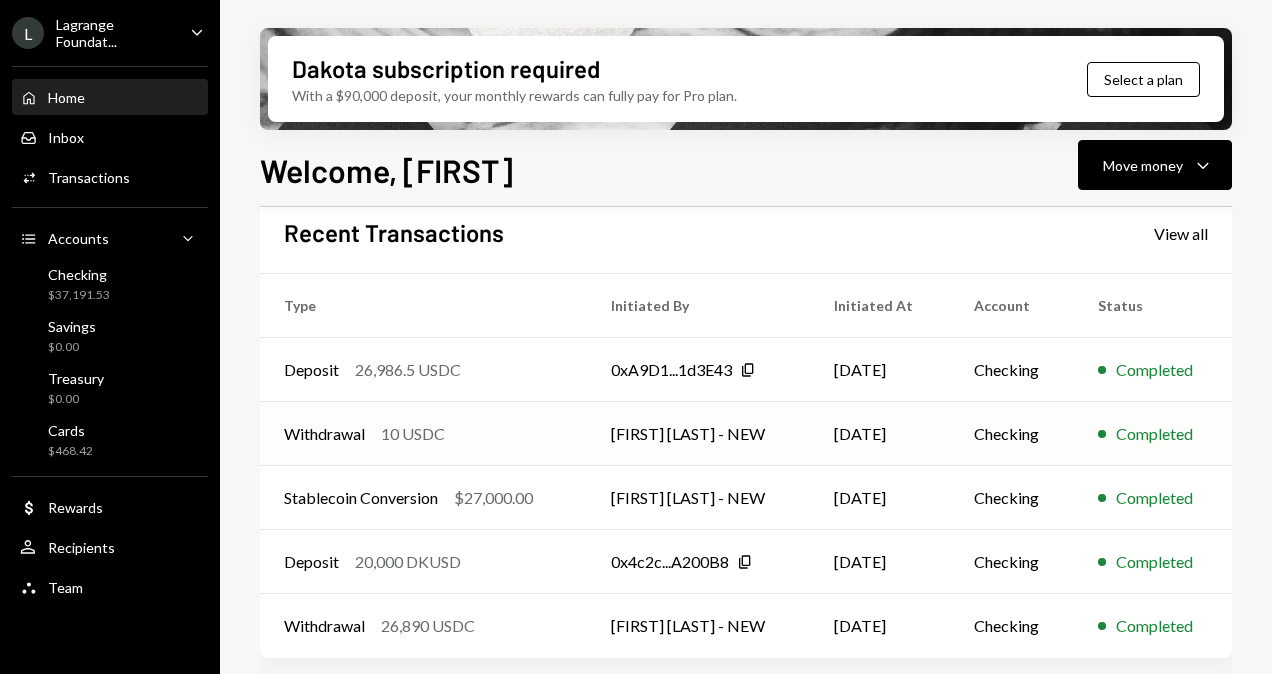 click on "Withdrawal 10  USDC" at bounding box center [423, 434] 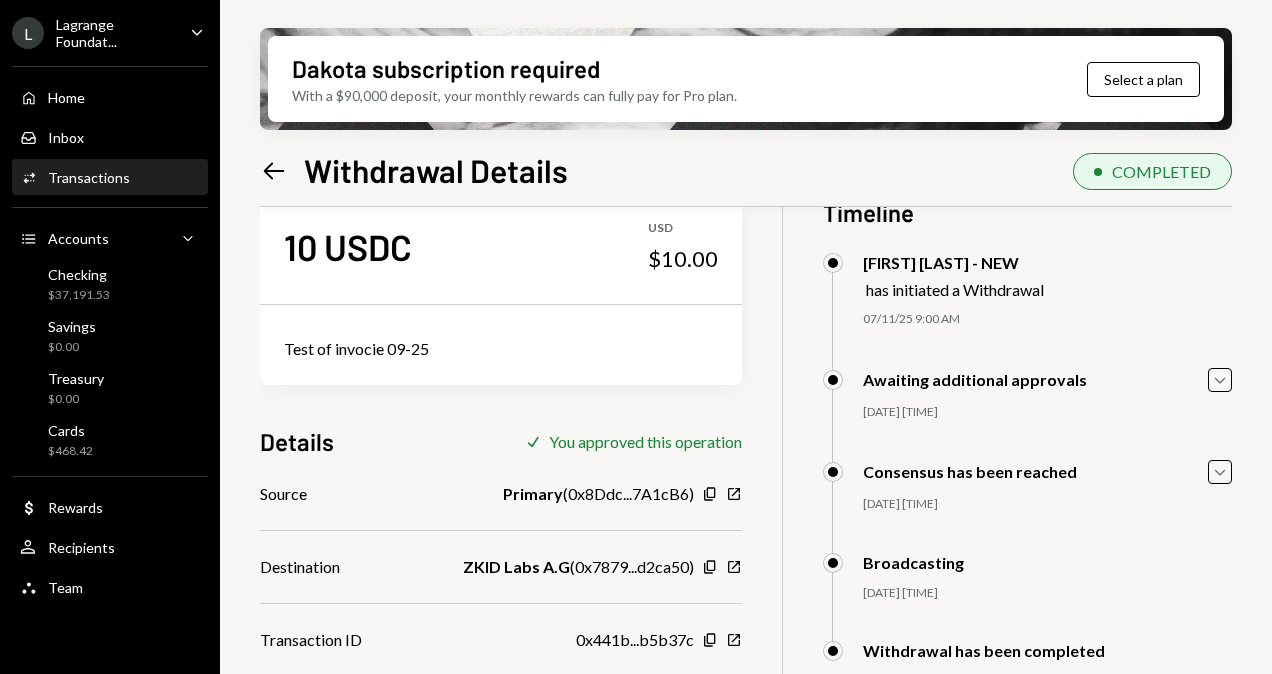 scroll, scrollTop: 0, scrollLeft: 0, axis: both 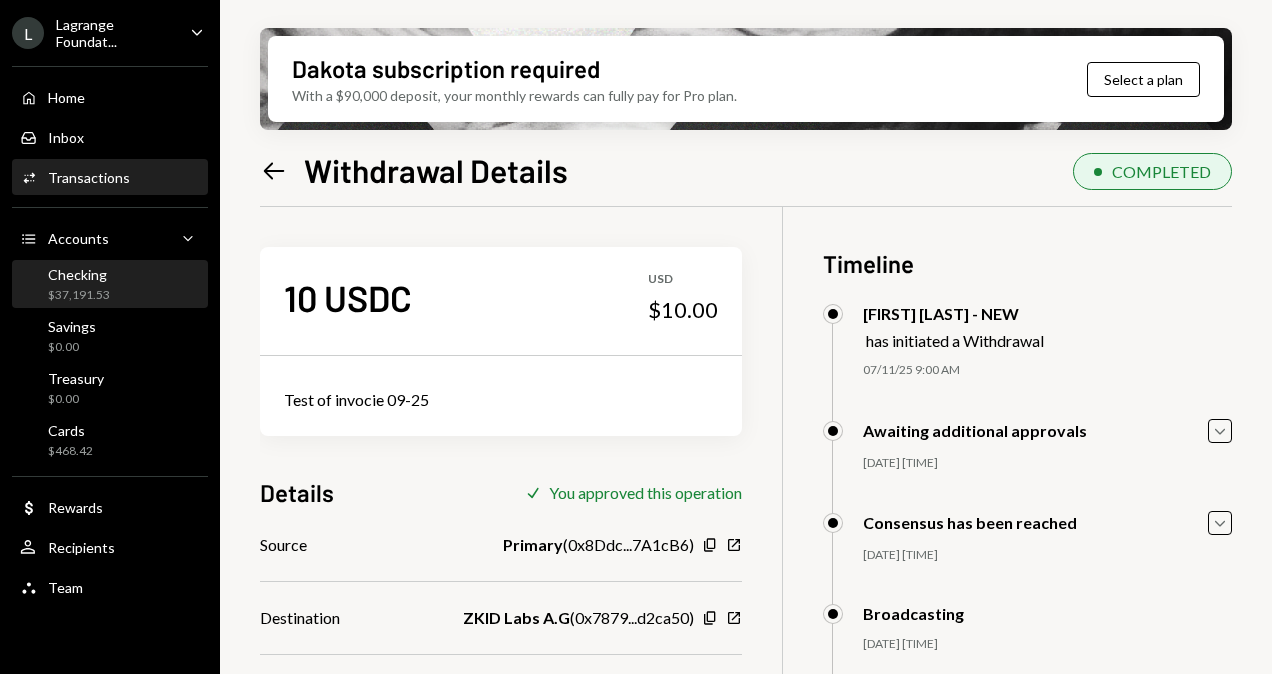 click on "$37,191.53" at bounding box center [79, 295] 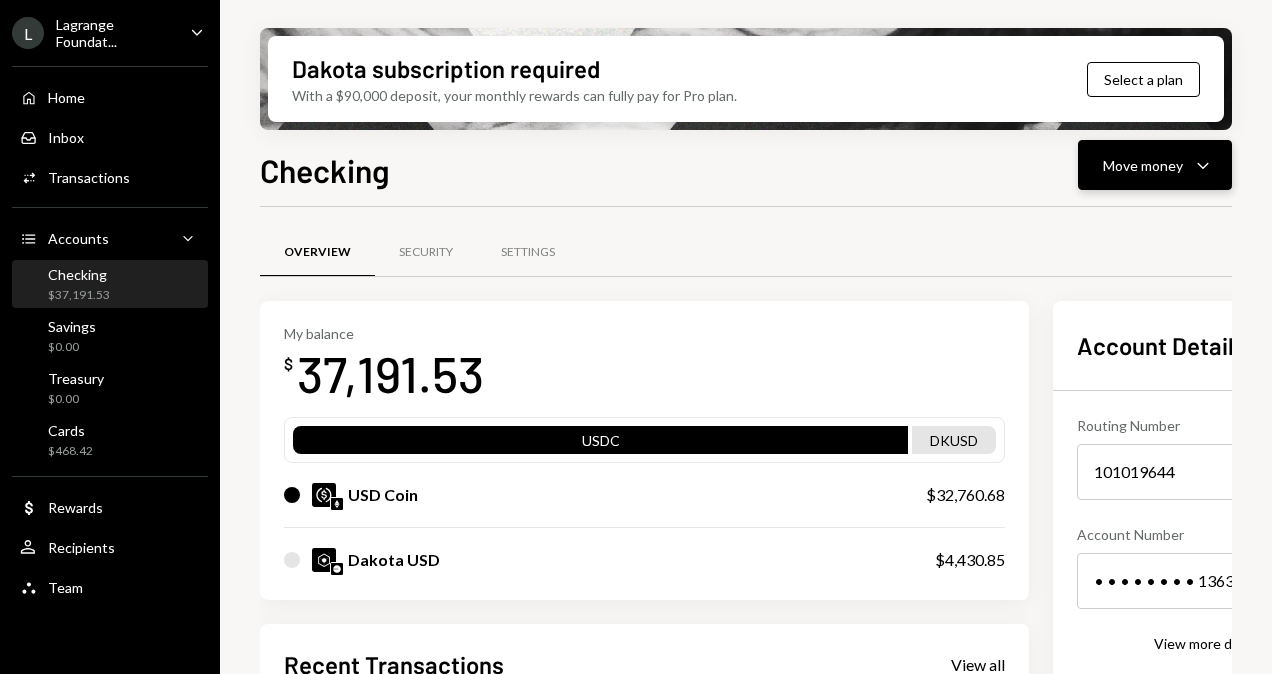 click on "Move money" at bounding box center (1143, 165) 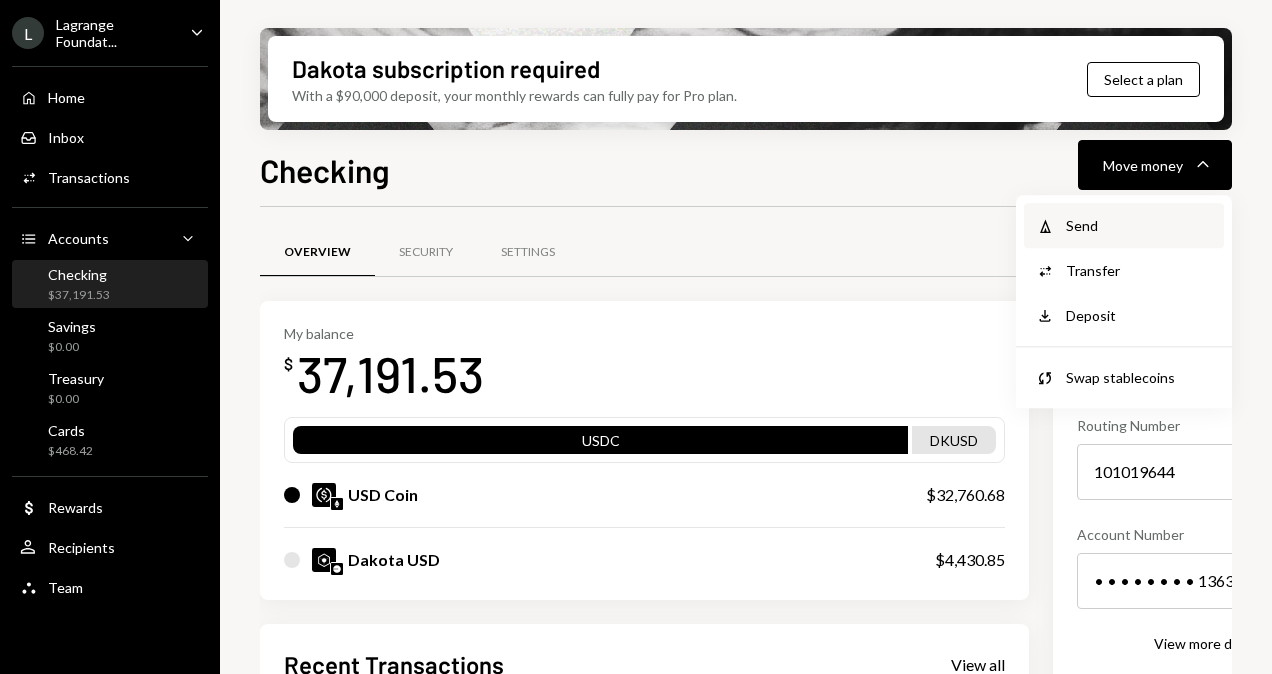 click on "Withdraw Send" at bounding box center [1124, 225] 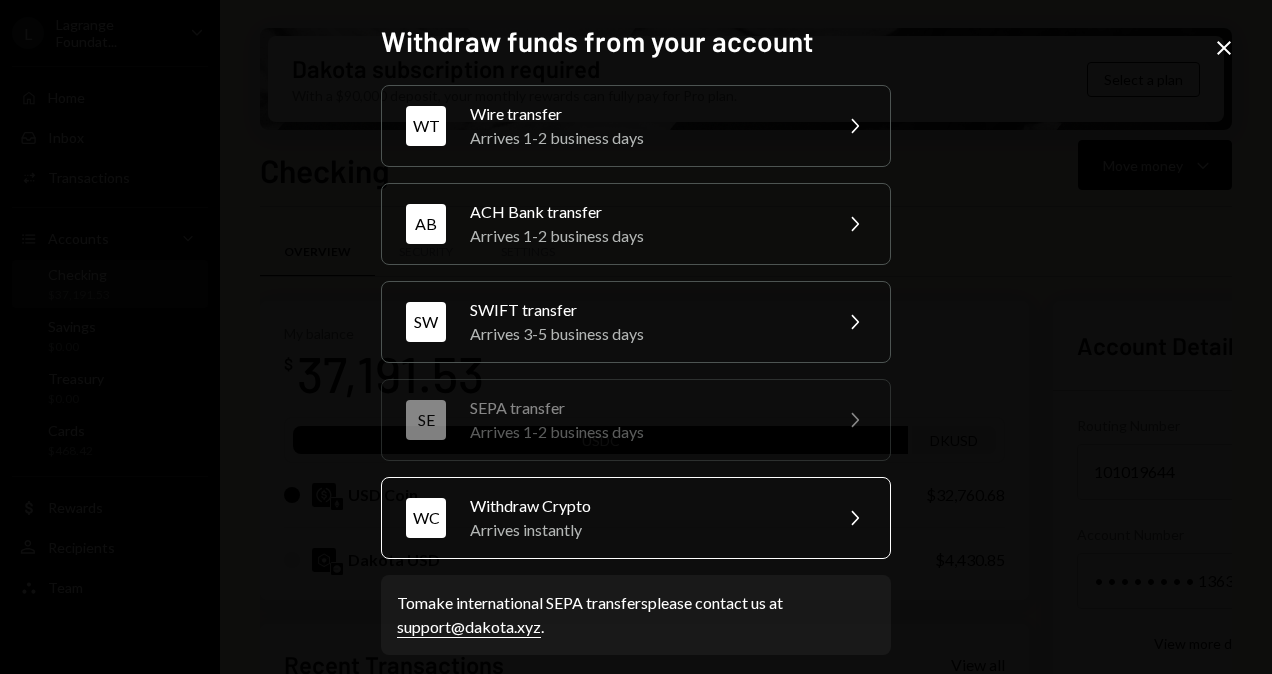 click on "Withdraw Crypto" at bounding box center [644, 506] 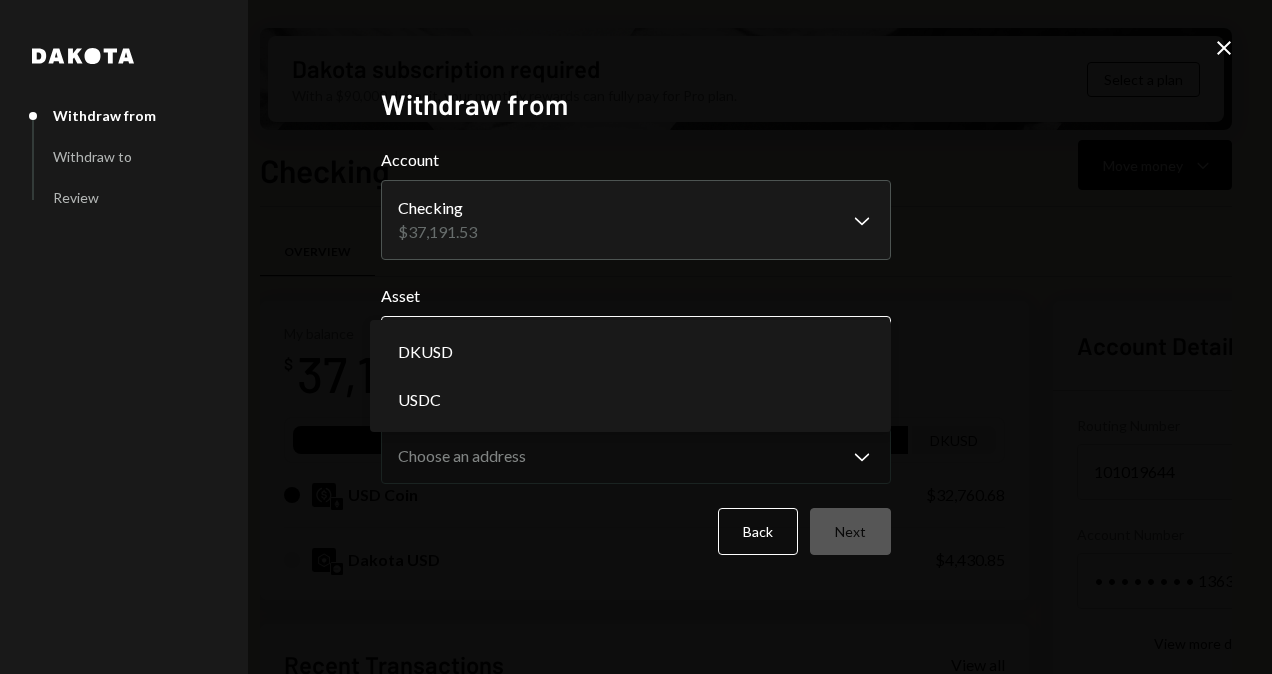 click on "L Lagrange Foundat... Caret Down Home Home Inbox Inbox Activities Transactions Accounts Accounts Caret Down Checking $37,191.53 Savings $0.00 Treasury $0.00 Cards $468.42 Dollar Rewards User Recipients Team Team Dakota subscription required With a $90,000 deposit, your monthly rewards can fully pay for Pro plan. Select a plan Checking Move money Caret Down Overview Security Settings My balance $ 37,191.53 USDC DKUSD USD Coin $32,760.68 Dakota USD $4,430.85 Recent Transactions View all Type Initiated By Initiated At Status Deposit 26,986.5  USDC 0xA9D1...1d3E43 Copy [DATE] Completed Withdrawal 10  USDC [FIRST] [LAST] - NEW [DATE] Completed Stablecoin Conversion $27,000.00 [FIRST] [LAST] - NEW [DATE] Completed Deposit 20,000  DKUSD 0x4c2c...A200B8 Copy [DATE] Completed Withdrawal 26,890  USDC [FIRST] [LAST] - NEW [DATE] Completed Account Details Routing Number 101019644 Copy Account Number • • • • • • • •  1363 Show Copy View more details Right Arrow Make international deposit" at bounding box center (636, 337) 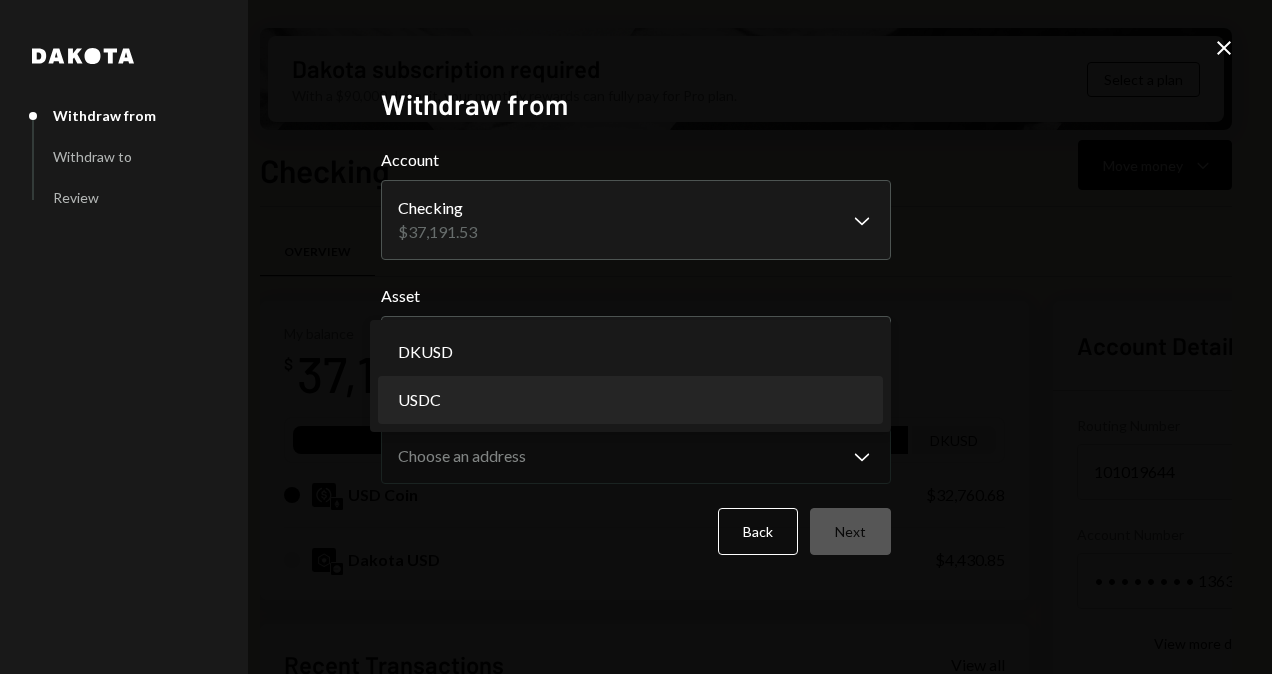 select on "****" 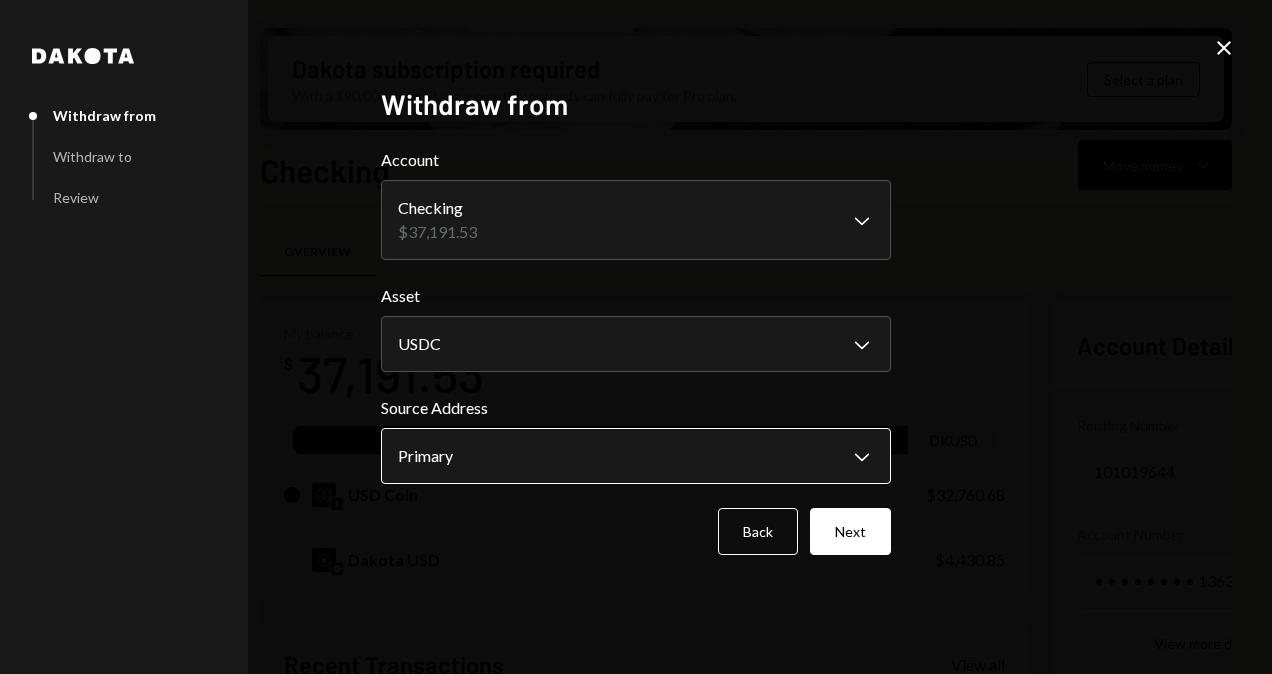 click on "L Lagrange Foundat... Caret Down Home Home Inbox Inbox Activities Transactions Accounts Accounts Caret Down Checking $37,191.53 Savings $0.00 Treasury $0.00 Cards $468.42 Dollar Rewards User Recipients Team Team Dakota subscription required With a $90,000 deposit, your monthly rewards can fully pay for Pro plan. Select a plan Checking Move money Caret Down Overview Security Settings My balance $ 37,191.53 USDC DKUSD USD Coin $32,760.68 Dakota USD $4,430.85 Recent Transactions View all Type Initiated By Initiated At Status Deposit 26,986.5  USDC 0xA9D1...1d3E43 Copy [DATE] Completed Withdrawal 10  USDC [FIRST] [LAST] - NEW [DATE] Completed Stablecoin Conversion $27,000.00 [FIRST] [LAST] - NEW [DATE] Completed Deposit 20,000  DKUSD 0x4c2c...A200B8 Copy [DATE] Completed Withdrawal 26,890  USDC [FIRST] [LAST] - NEW [DATE] Completed Account Details Routing Number 101019644 Copy Account Number • • • • • • • •  1363 Show Copy View more details Right Arrow Make international deposit" at bounding box center (636, 337) 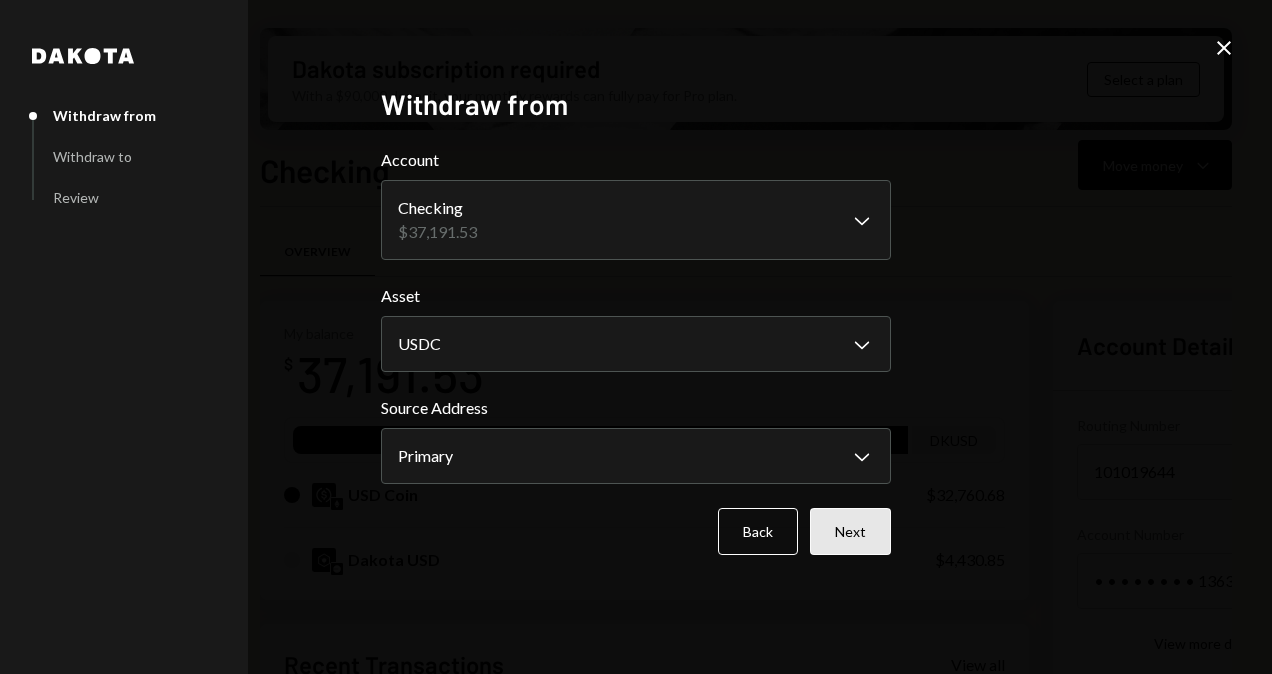 click on "Next" at bounding box center (850, 531) 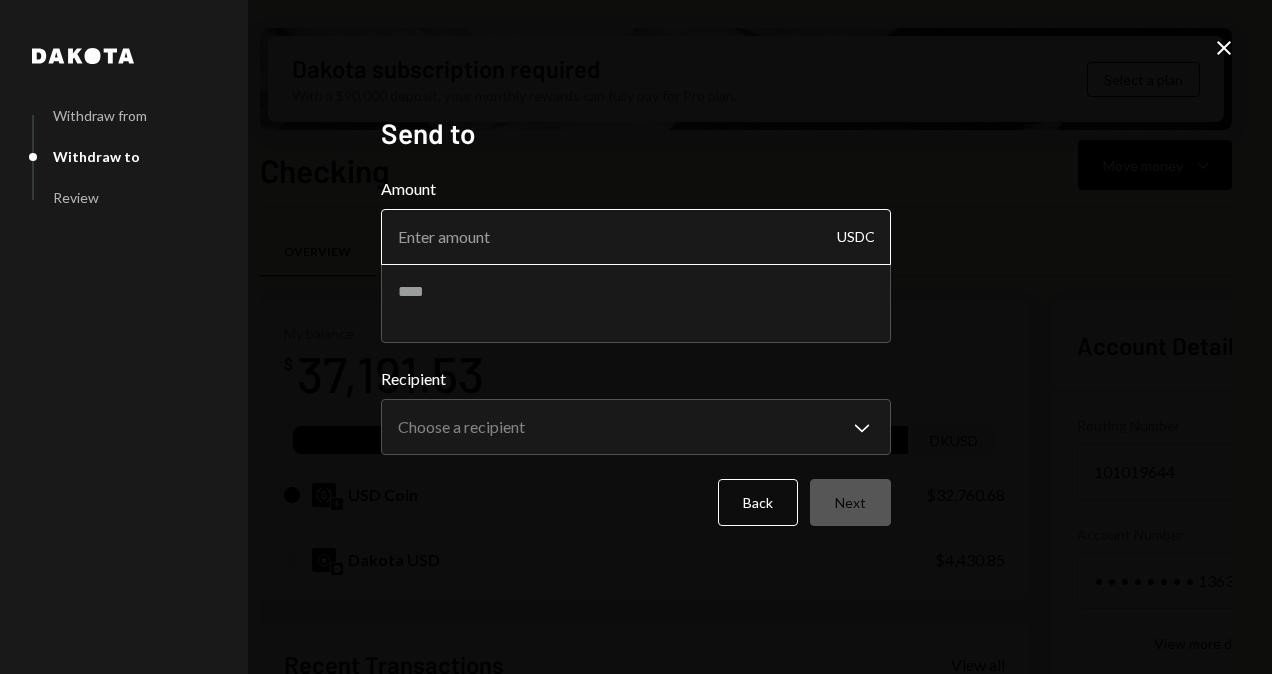 click on "Amount" at bounding box center [636, 237] 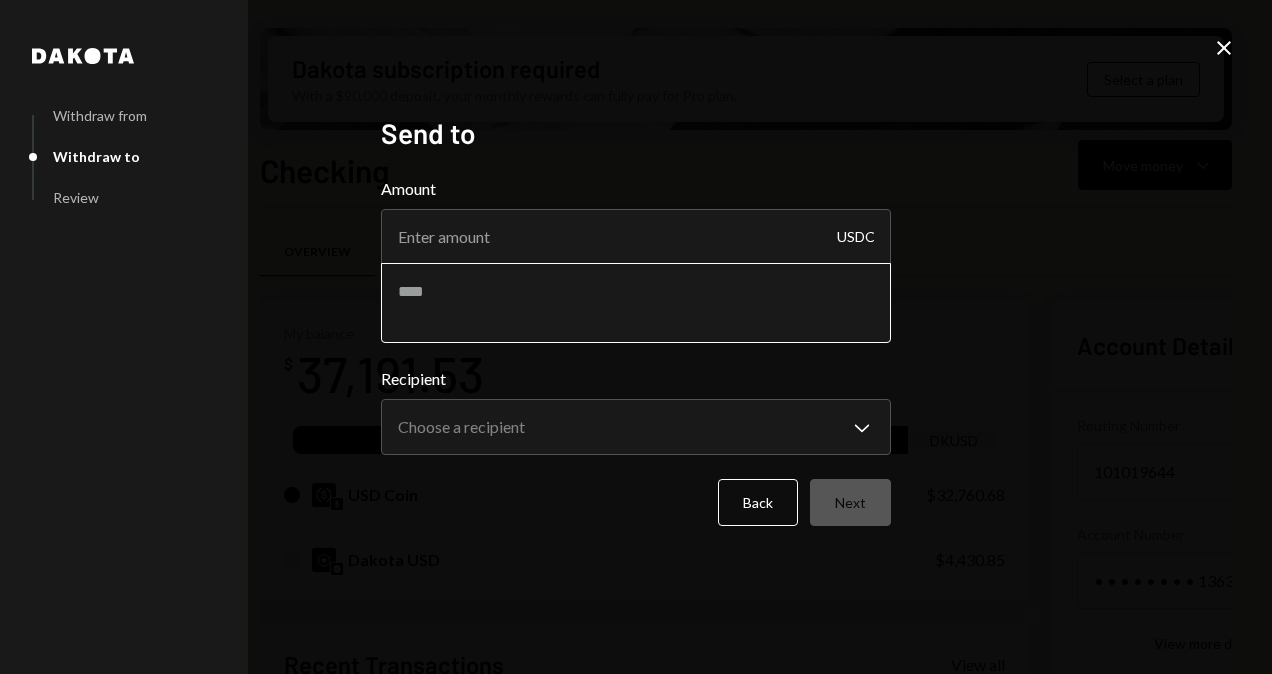 click at bounding box center [636, 303] 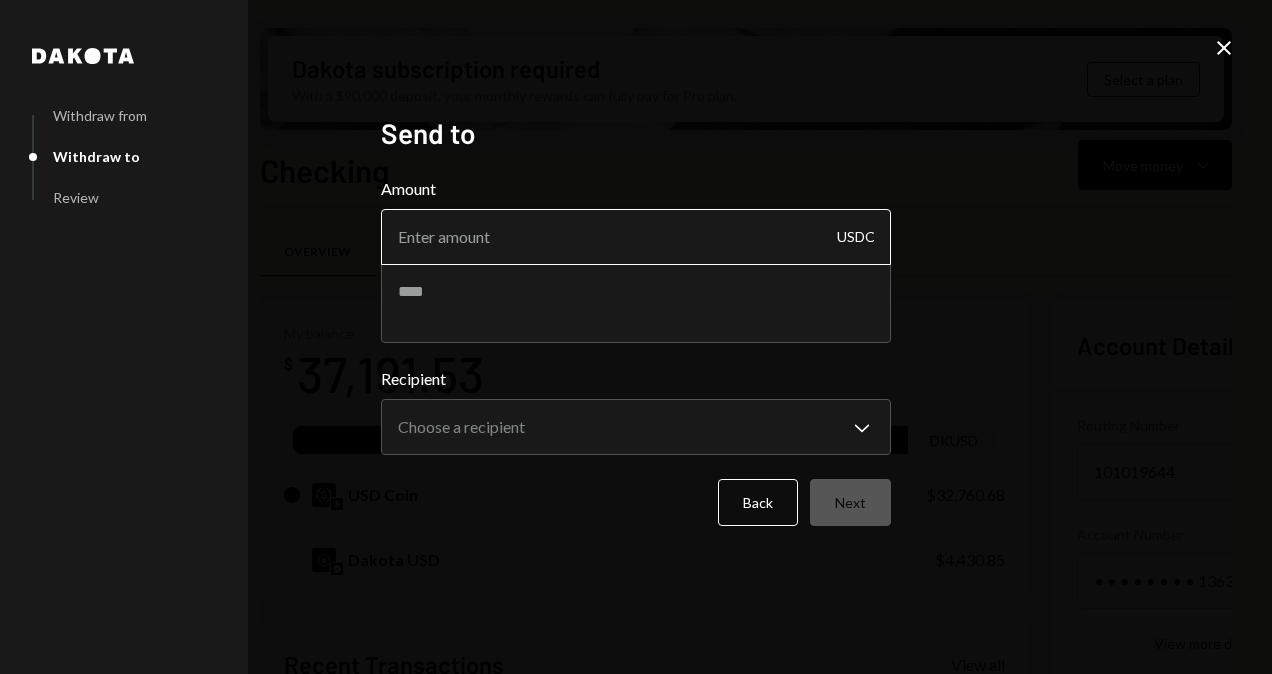 click on "Amount" at bounding box center [636, 237] 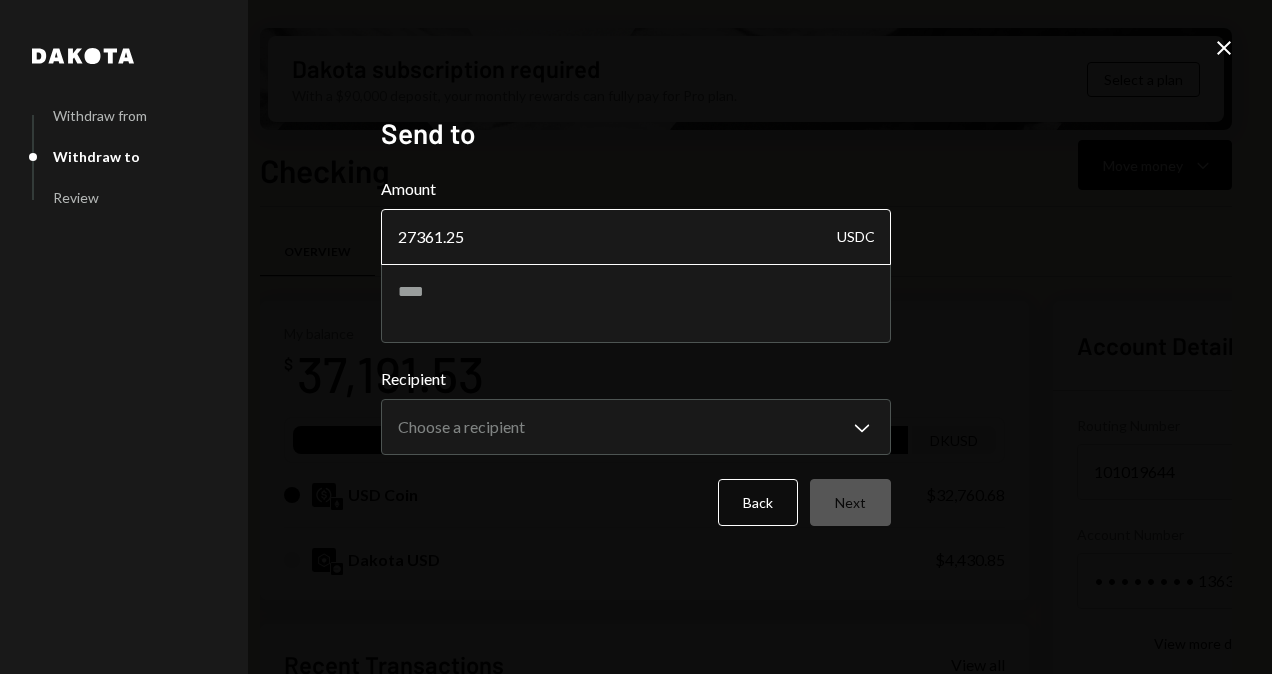 drag, startPoint x: 438, startPoint y: 237, endPoint x: 427, endPoint y: 236, distance: 11.045361 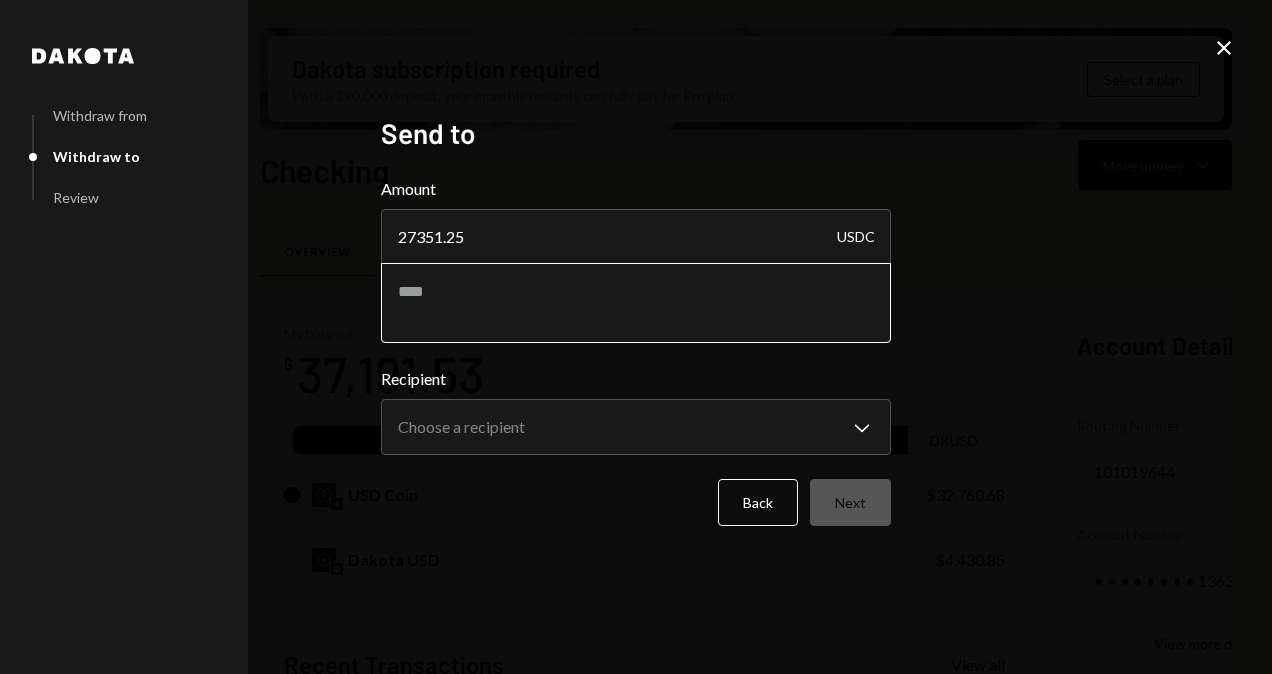 type on "27351.25" 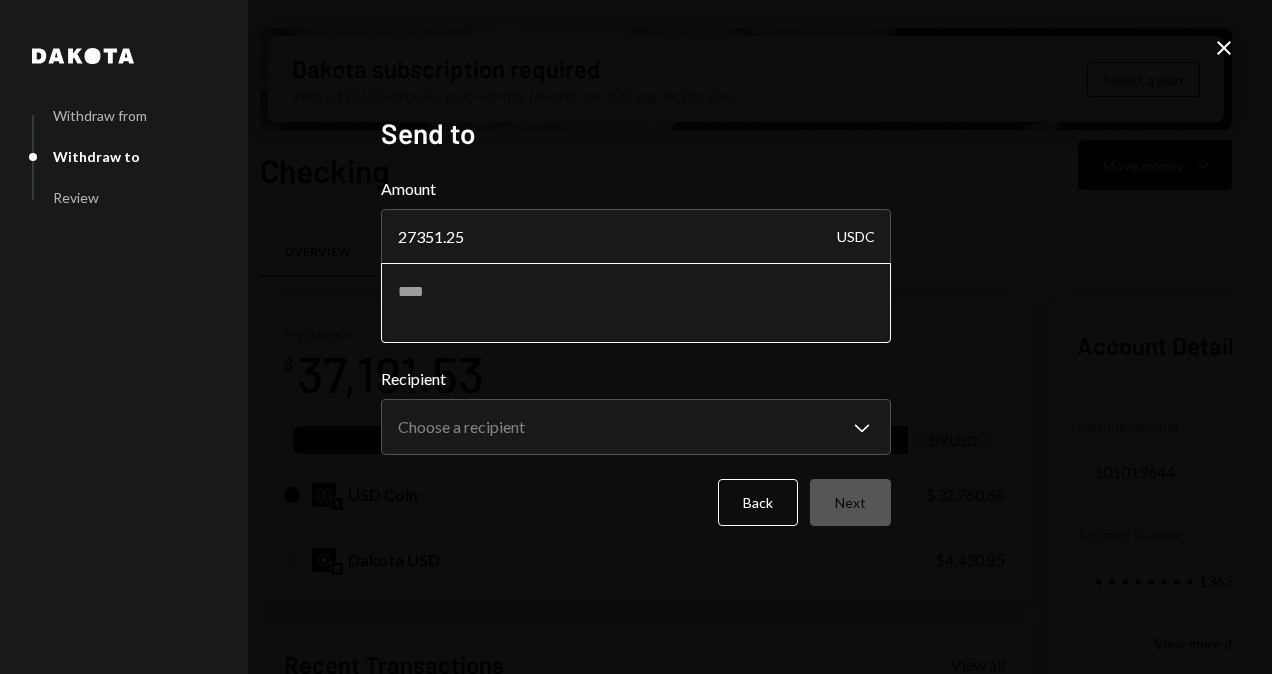 click at bounding box center [636, 303] 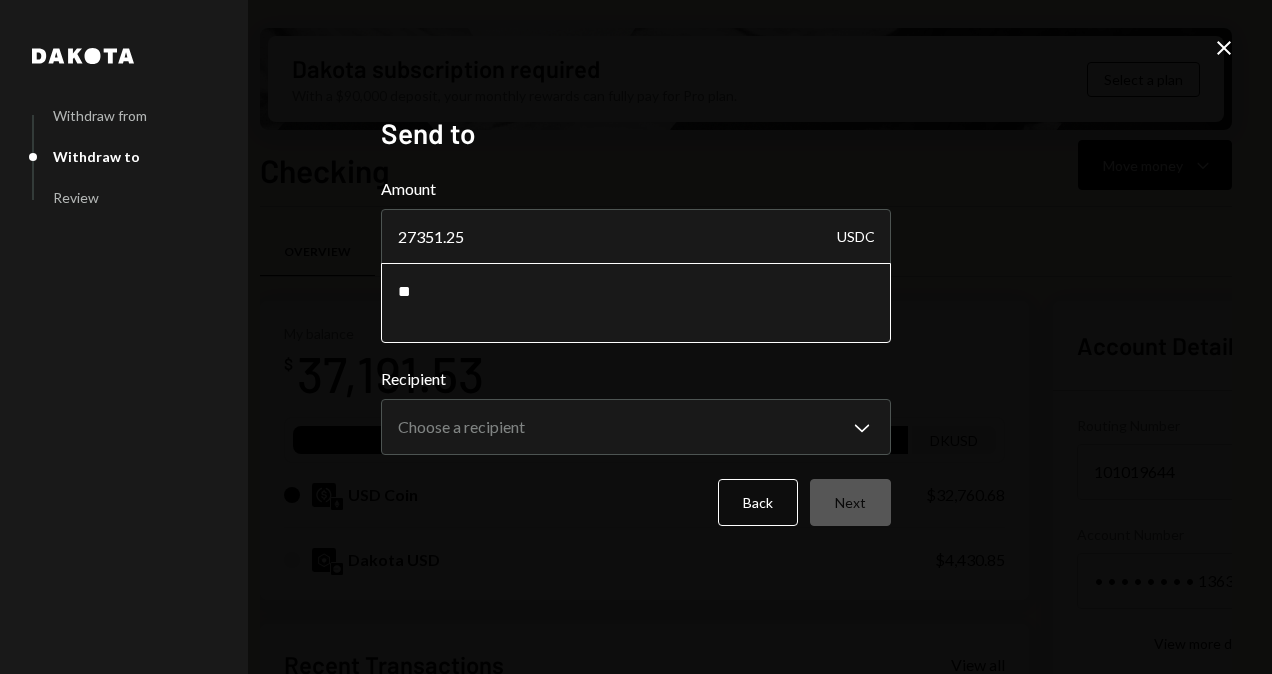 type on "*" 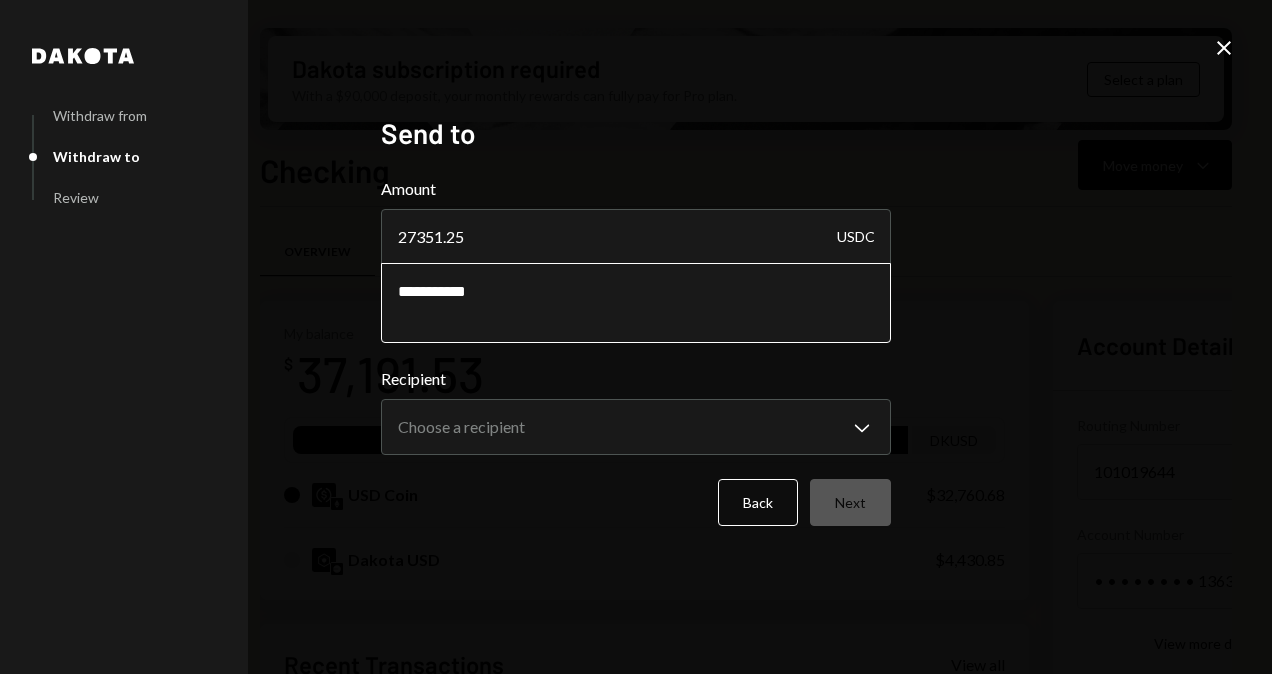 paste on "******" 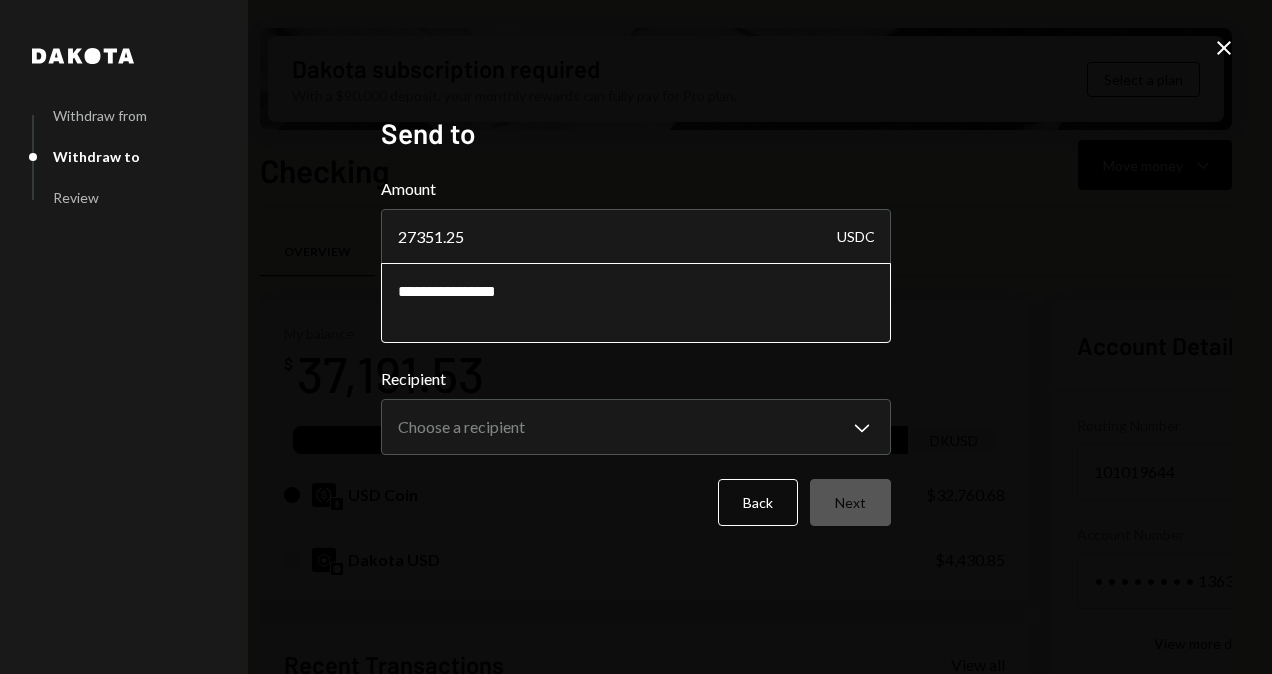 type on "**********" 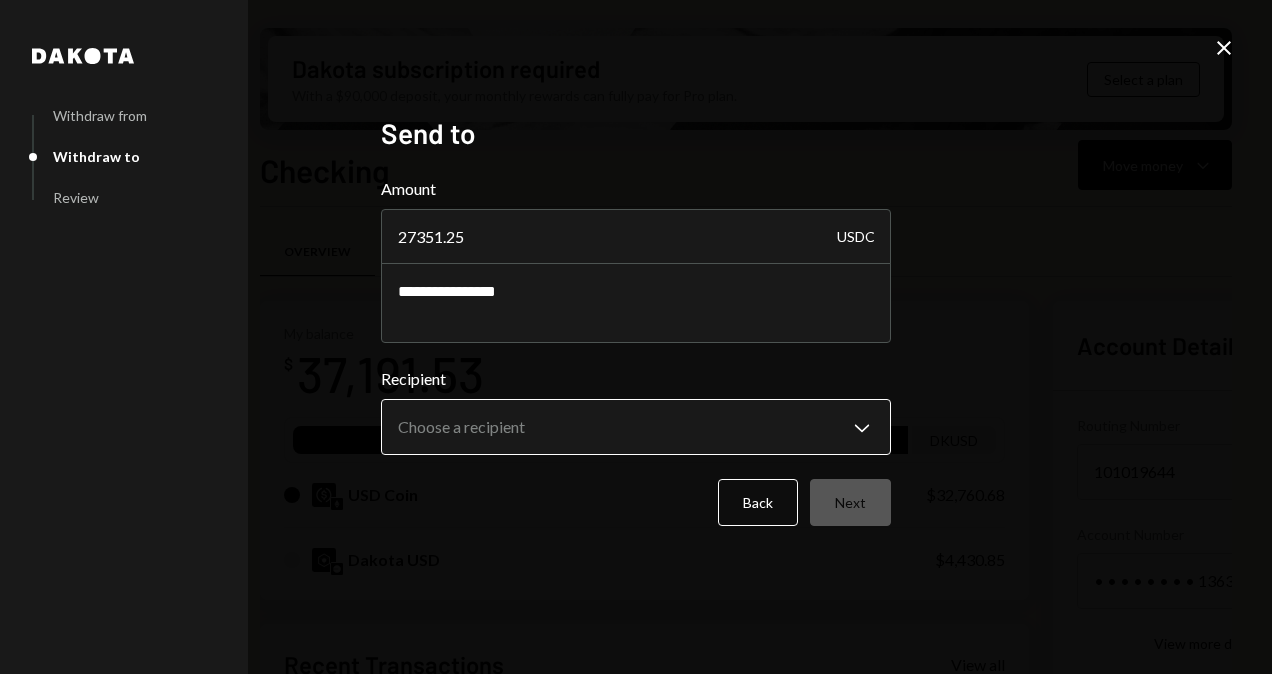 click on "L Lagrange Foundat... Caret Down Home Home Inbox Inbox Activities Transactions Accounts Accounts Caret Down Checking $37,191.53 Savings $0.00 Treasury $0.00 Cards $468.42 Dollar Rewards User Recipients Team Team Dakota subscription required With a $90,000 deposit, your monthly rewards can fully pay for Pro plan. Select a plan Checking Move money Caret Down Overview Security Settings My balance $ 37,191.53 USDC DKUSD USD Coin $32,760.68 Dakota USD $4,430.85 Recent Transactions View all Type Initiated By Initiated At Status Deposit 26,986.5  USDC 0xA9D1...1d3E43 Copy [DATE] Completed Withdrawal 10  USDC [FIRST] [LAST] - NEW [DATE] Completed Stablecoin Conversion $27,000.00 [FIRST] [LAST] - NEW [DATE] Completed Deposit 20,000  DKUSD 0x4c2c...A200B8 Copy [DATE] Completed Withdrawal 26,890  USDC [FIRST] [LAST] - NEW [DATE] Completed Account Details Routing Number 101019644 Copy Account Number • • • • • • • •  1363 Show Copy View more details Right Arrow Make international deposit" at bounding box center (636, 337) 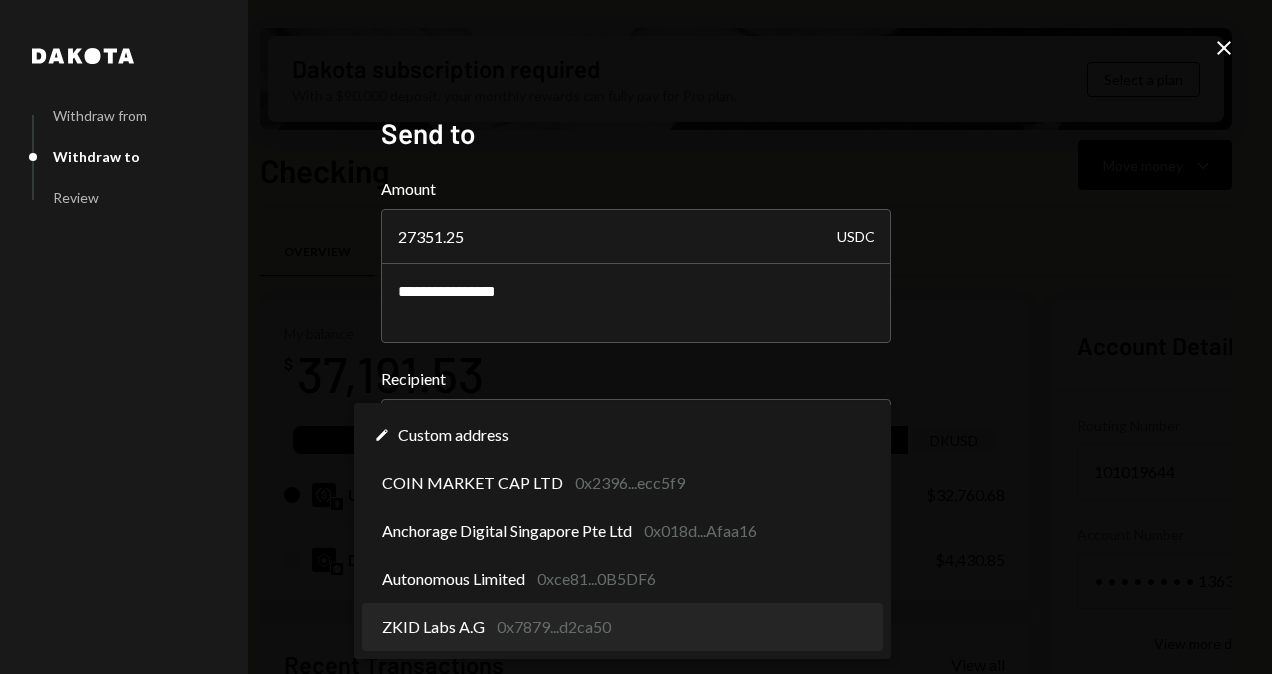 select on "**********" 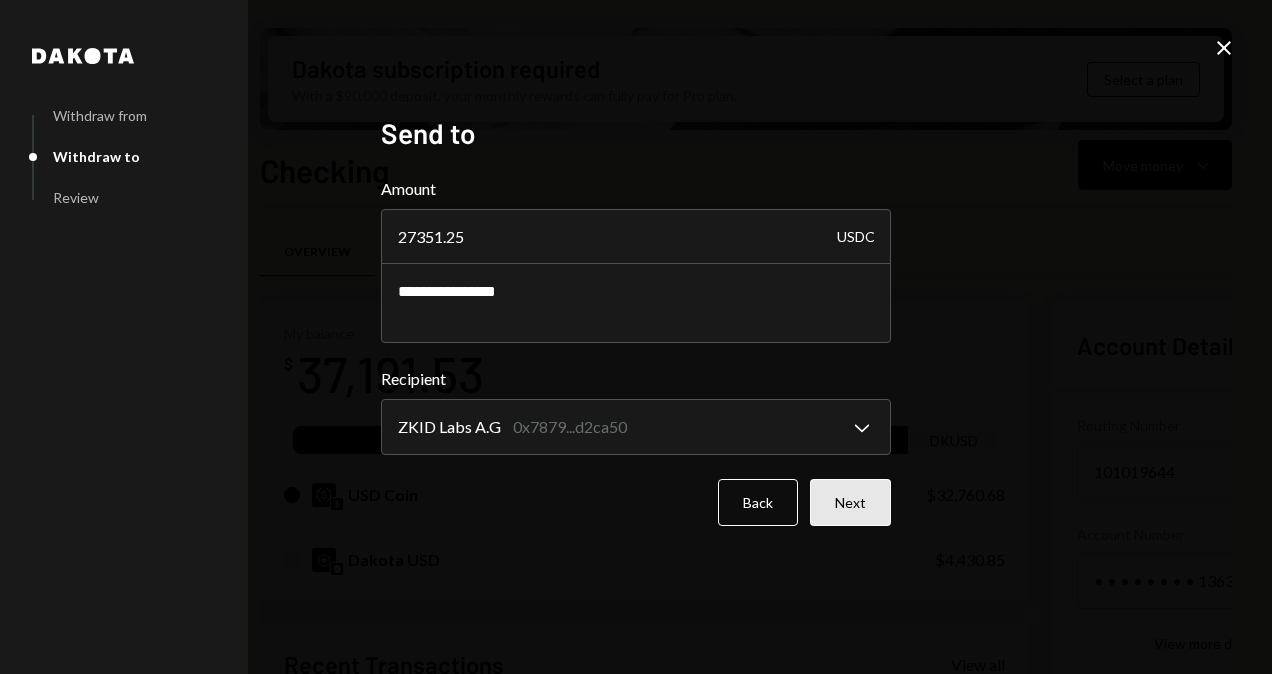 click on "Next" at bounding box center (850, 502) 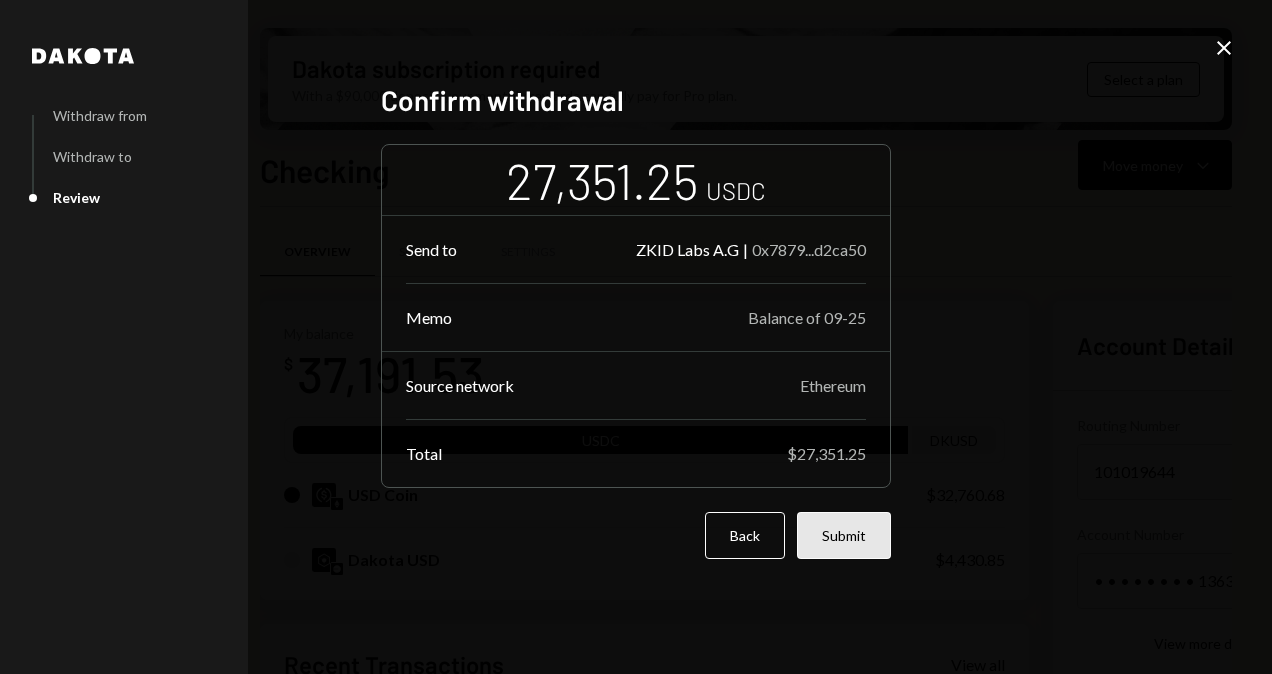 click on "Submit" at bounding box center [844, 535] 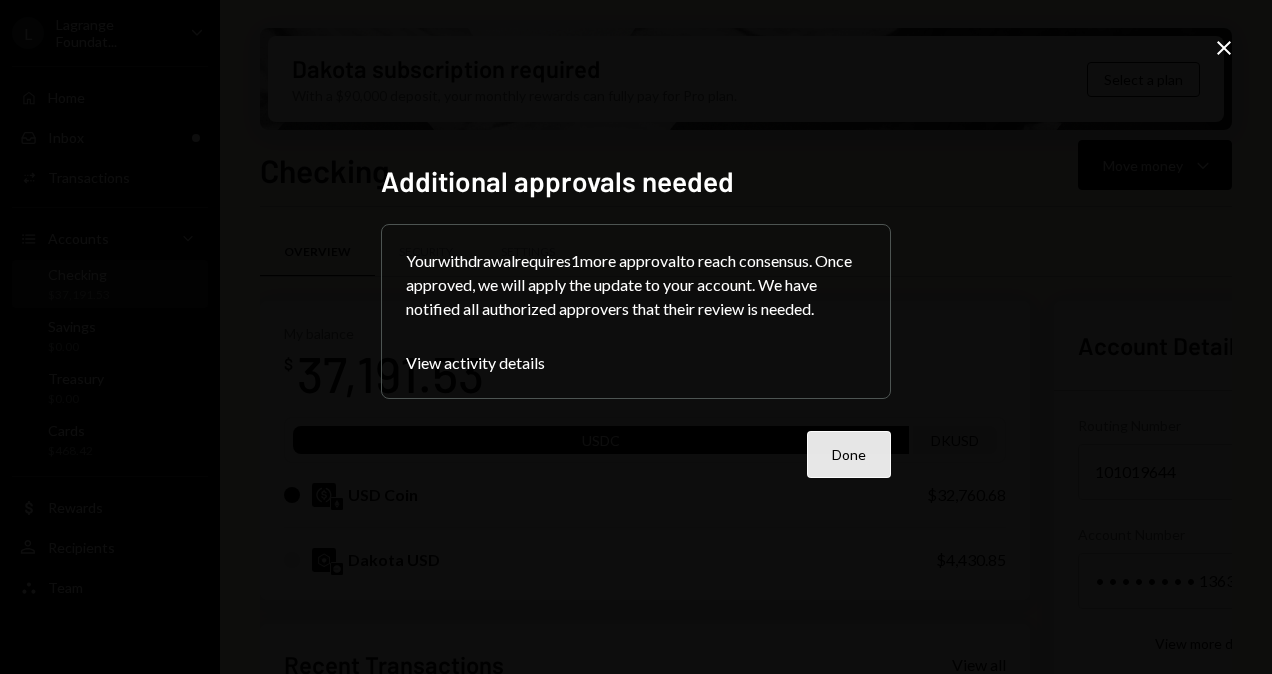 click on "Done" at bounding box center (849, 454) 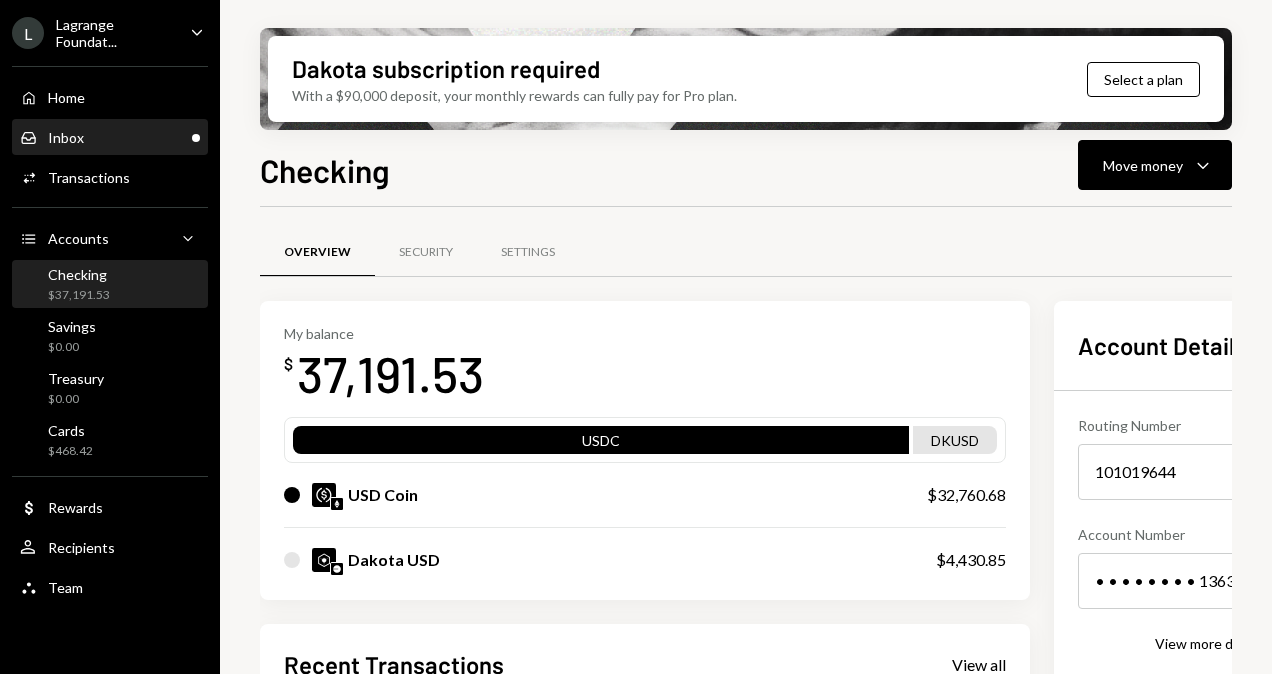 click at bounding box center (196, 138) 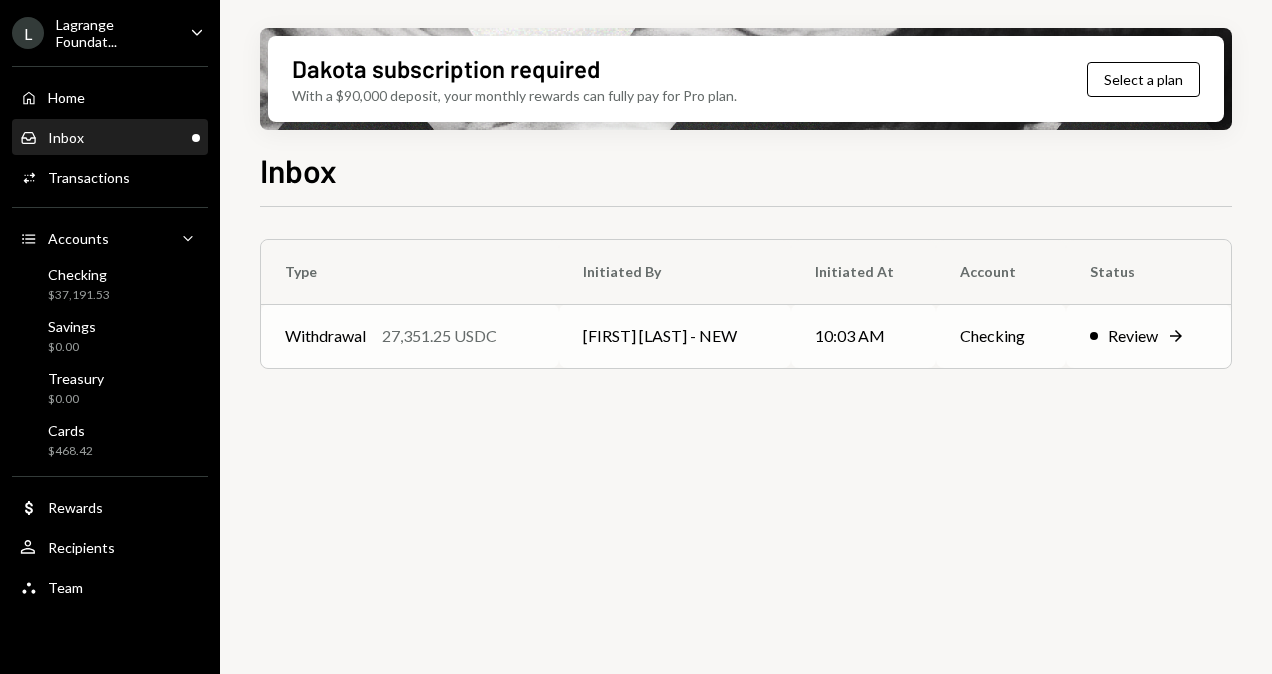click on "10:03 AM" at bounding box center [864, 336] 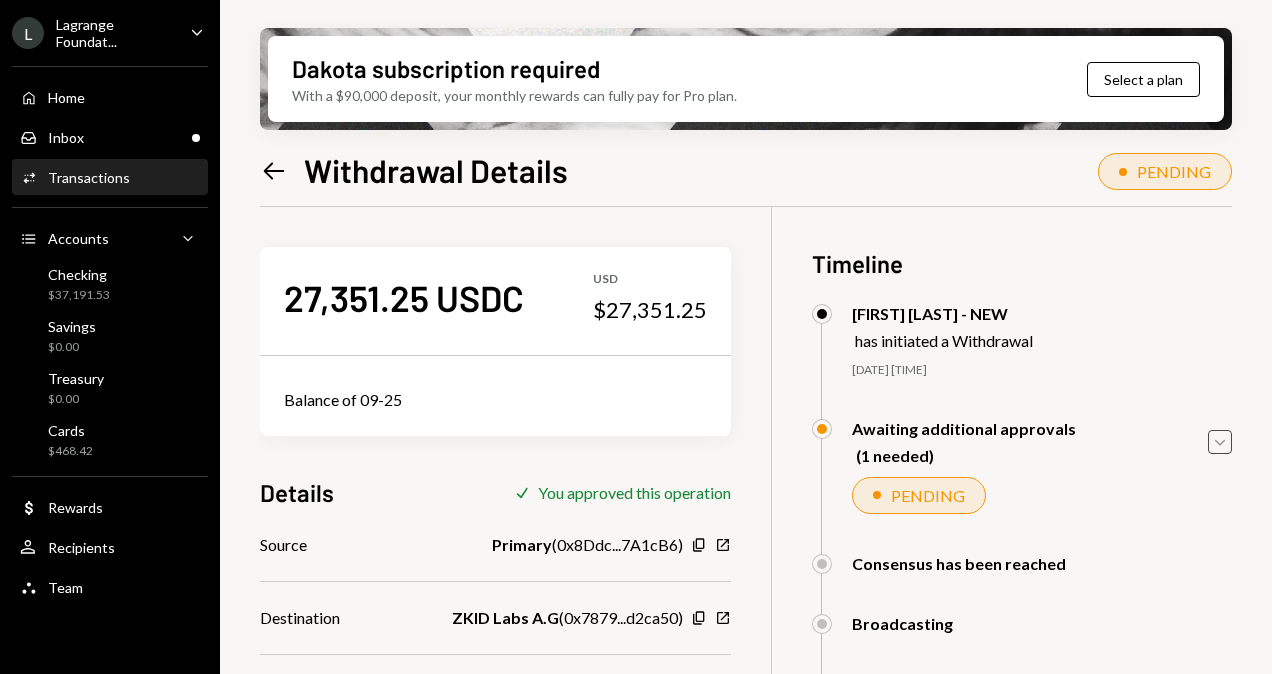 click on "Caret Down" 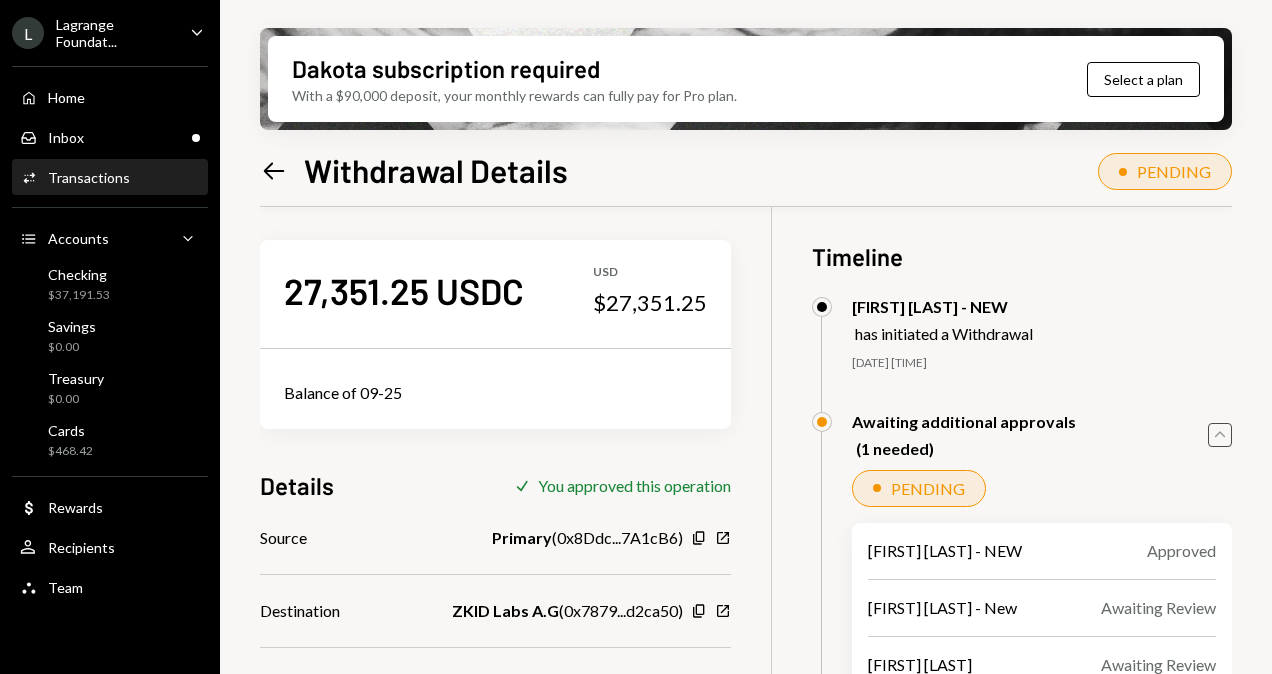 scroll, scrollTop: 0, scrollLeft: 0, axis: both 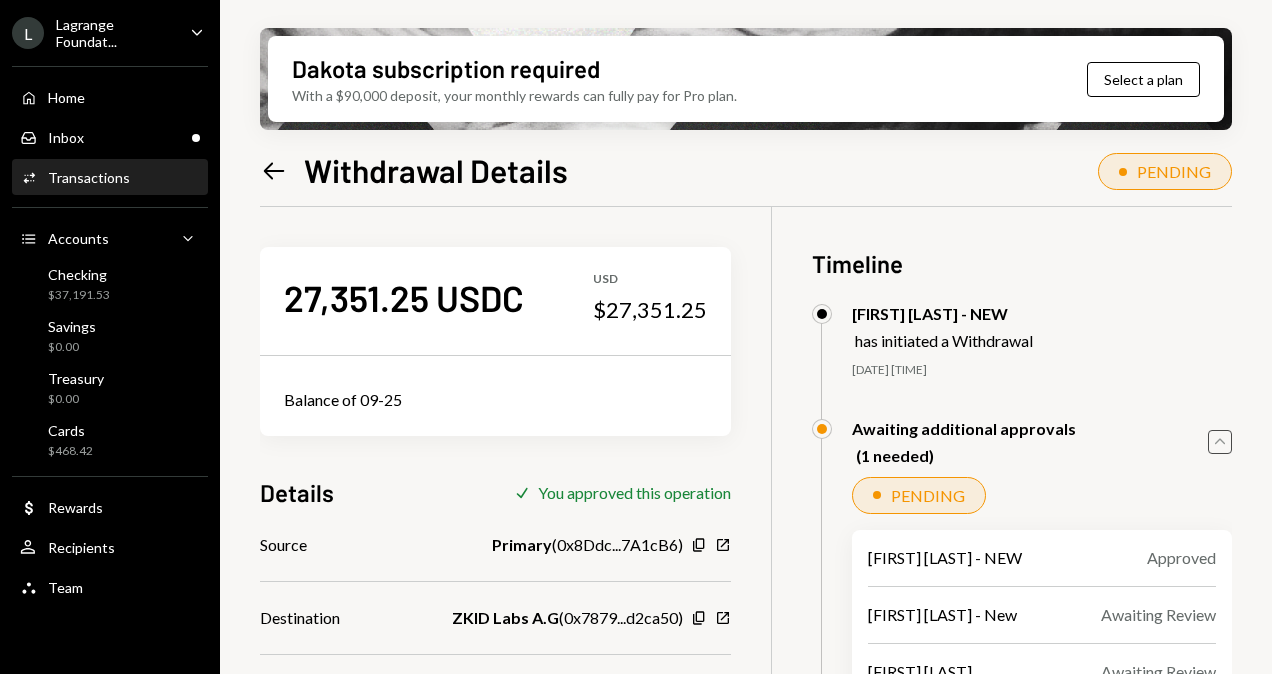click on "Caret Up" 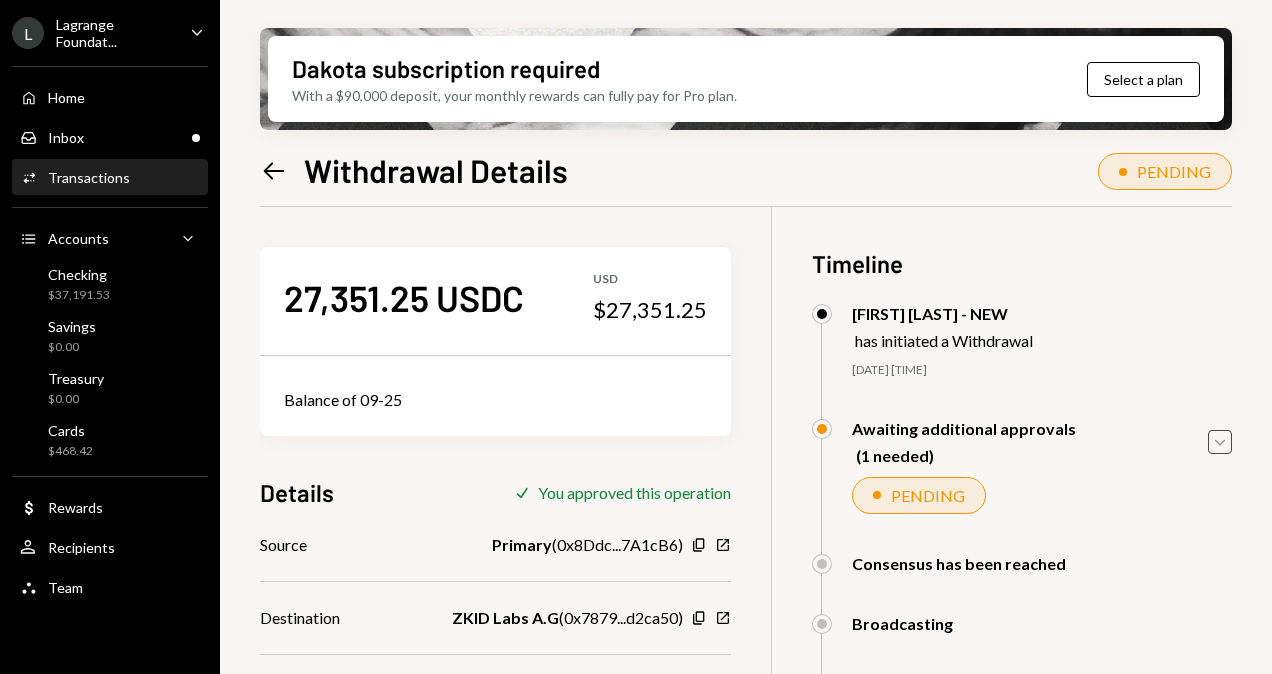 click on "Awaiting additional approvals (1 needed) Caret Down" at bounding box center (1022, 442) 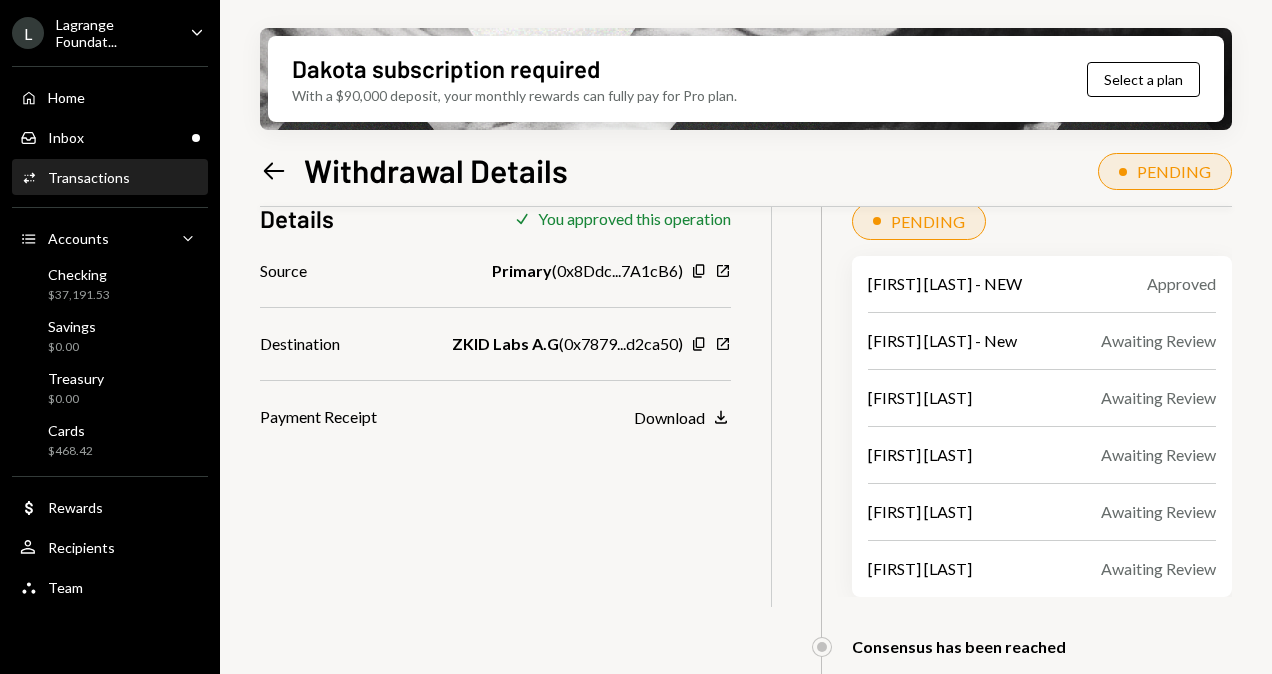 scroll, scrollTop: 300, scrollLeft: 0, axis: vertical 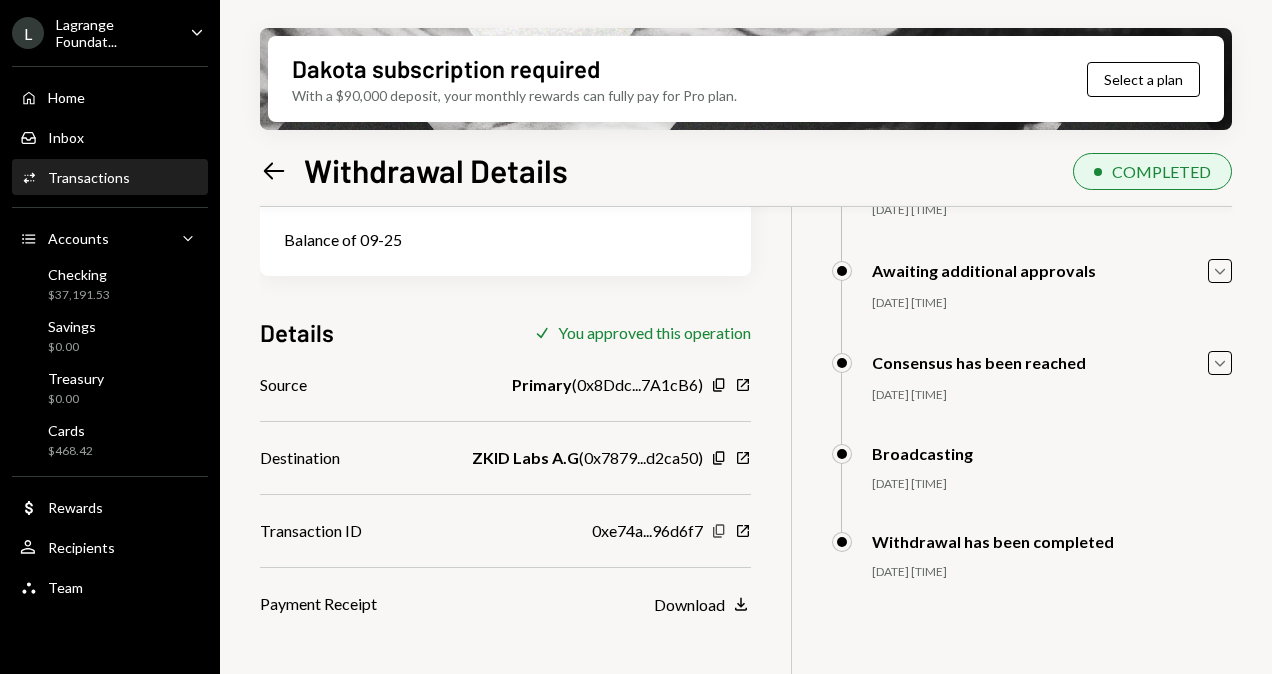 click on "Copy" 